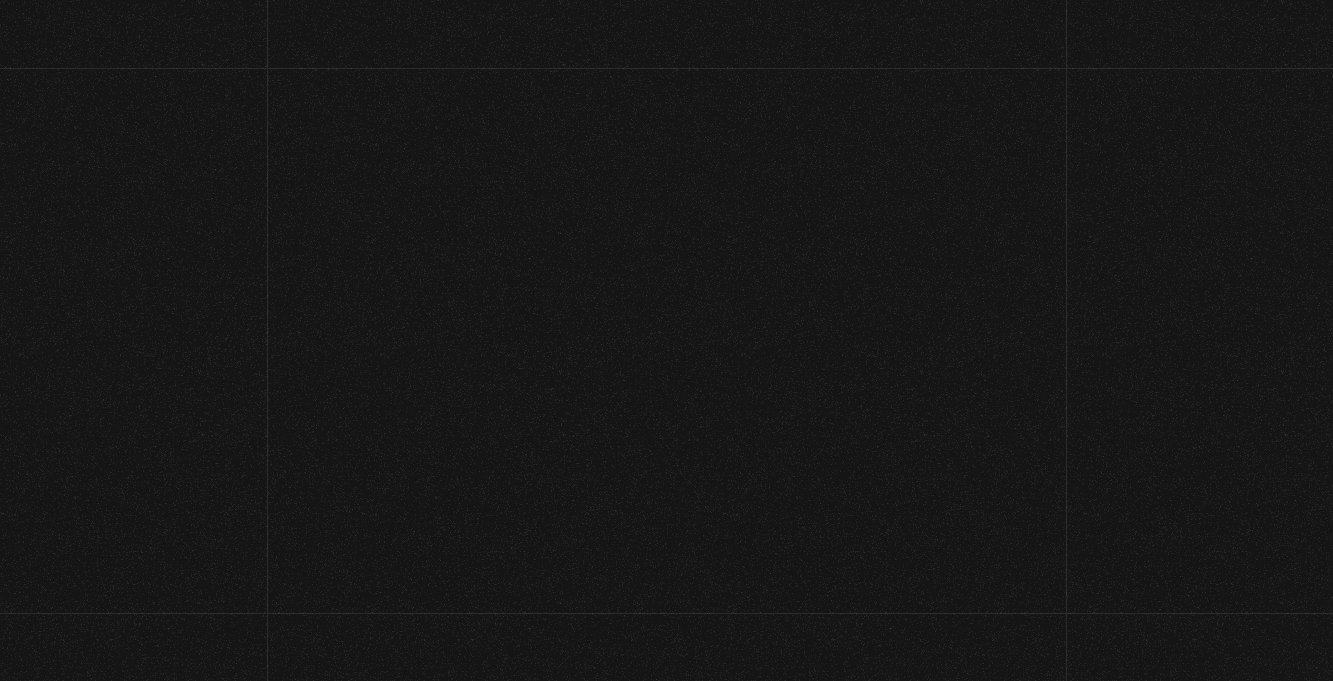 scroll, scrollTop: 0, scrollLeft: 0, axis: both 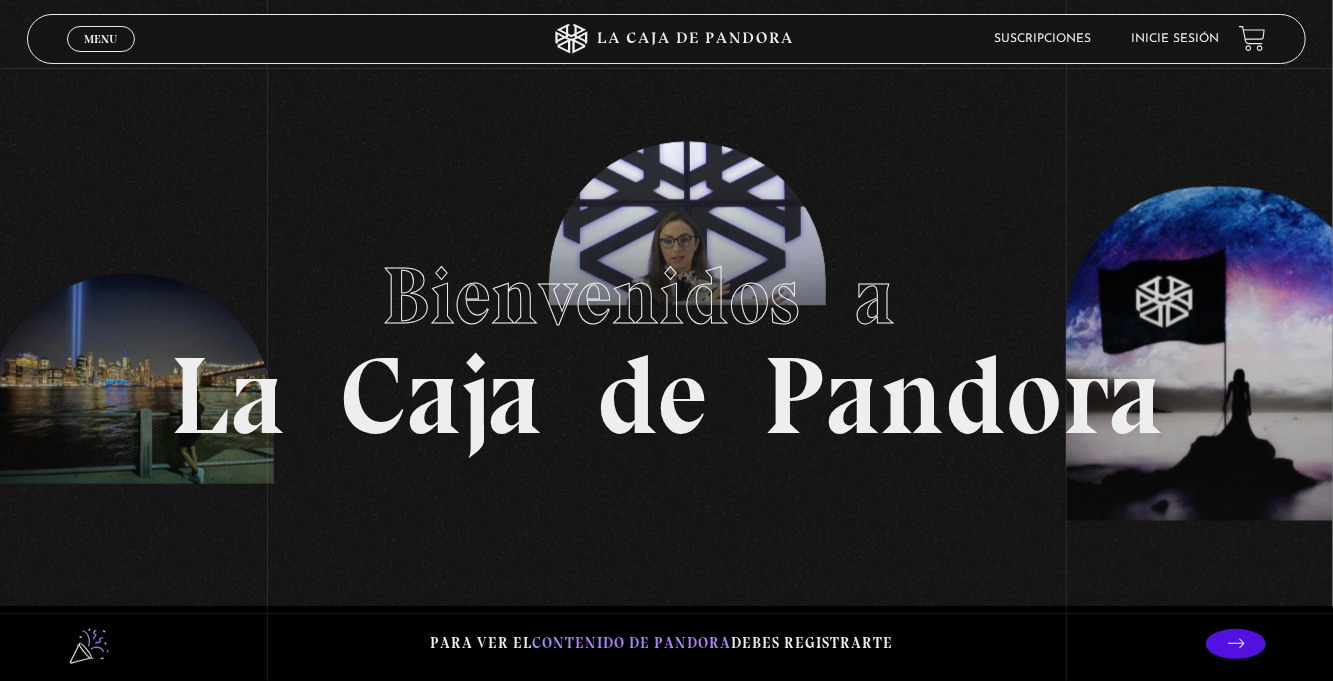 click on "Inicie sesión" at bounding box center (1175, 39) 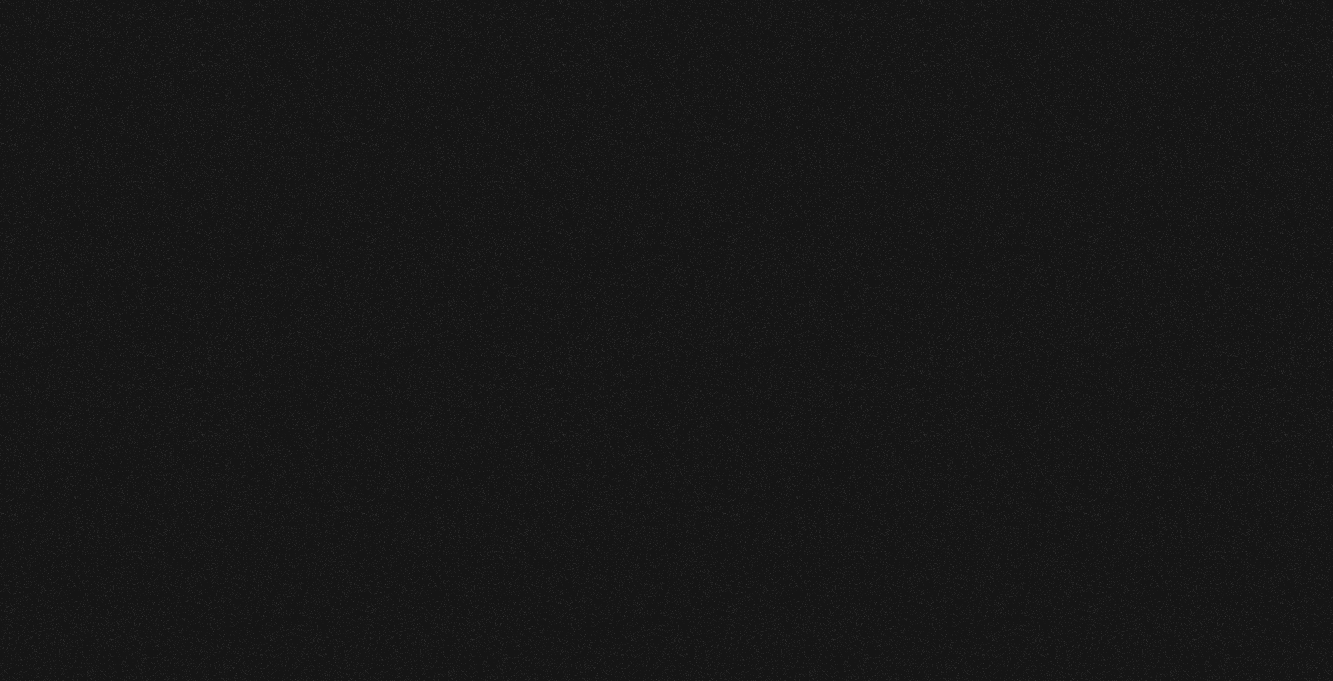 scroll, scrollTop: 0, scrollLeft: 0, axis: both 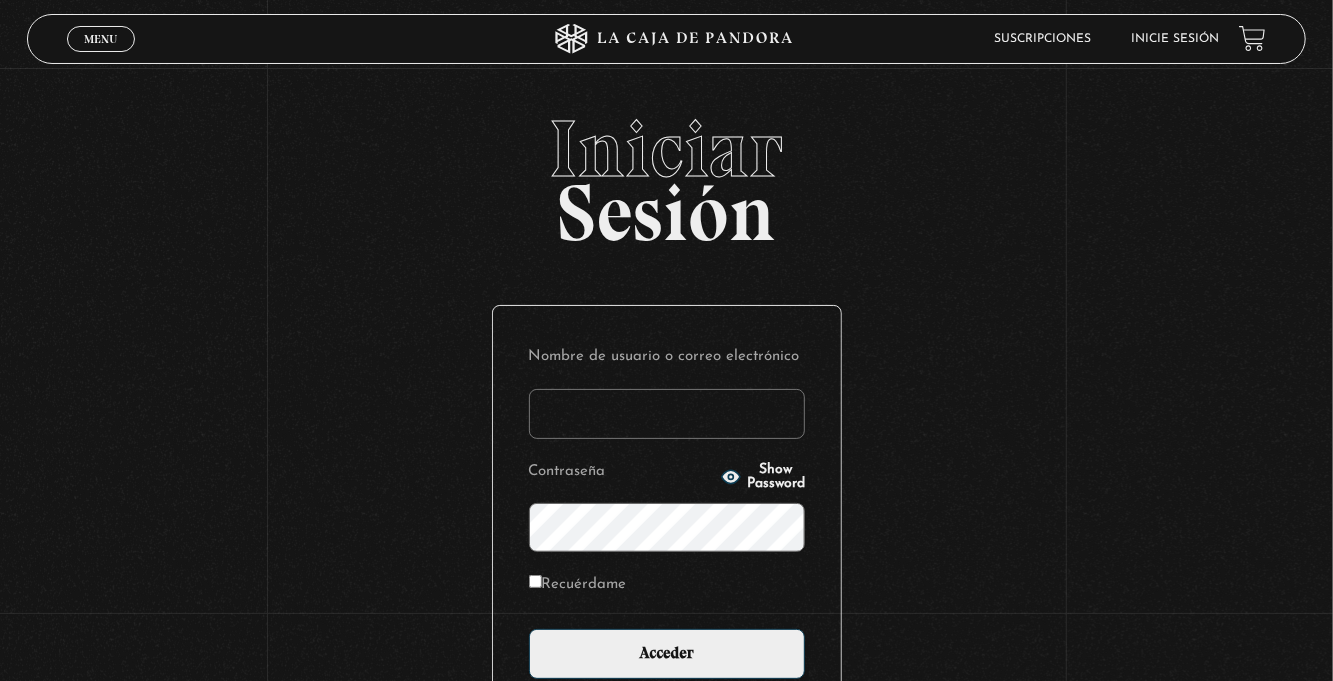 click on "Nombre de usuario o correo electrónico" at bounding box center (667, 414) 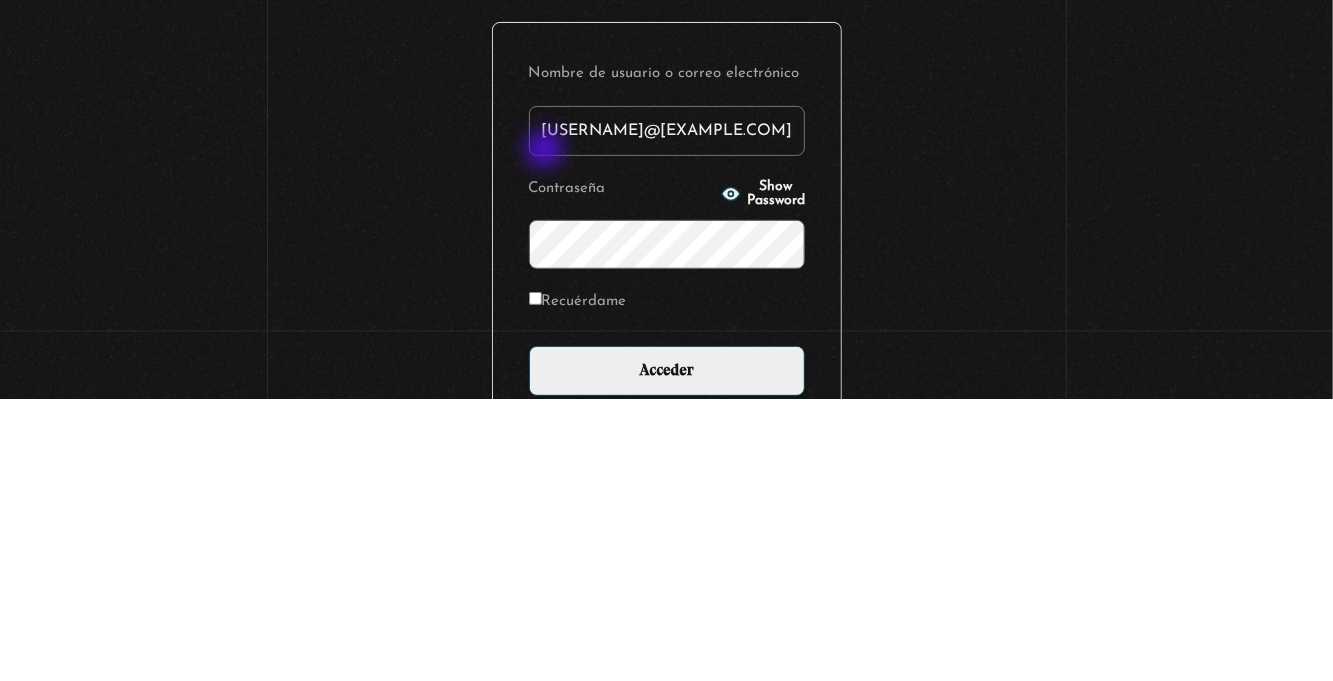 type on "[USERNAME]@[EXAMPLE.COM]" 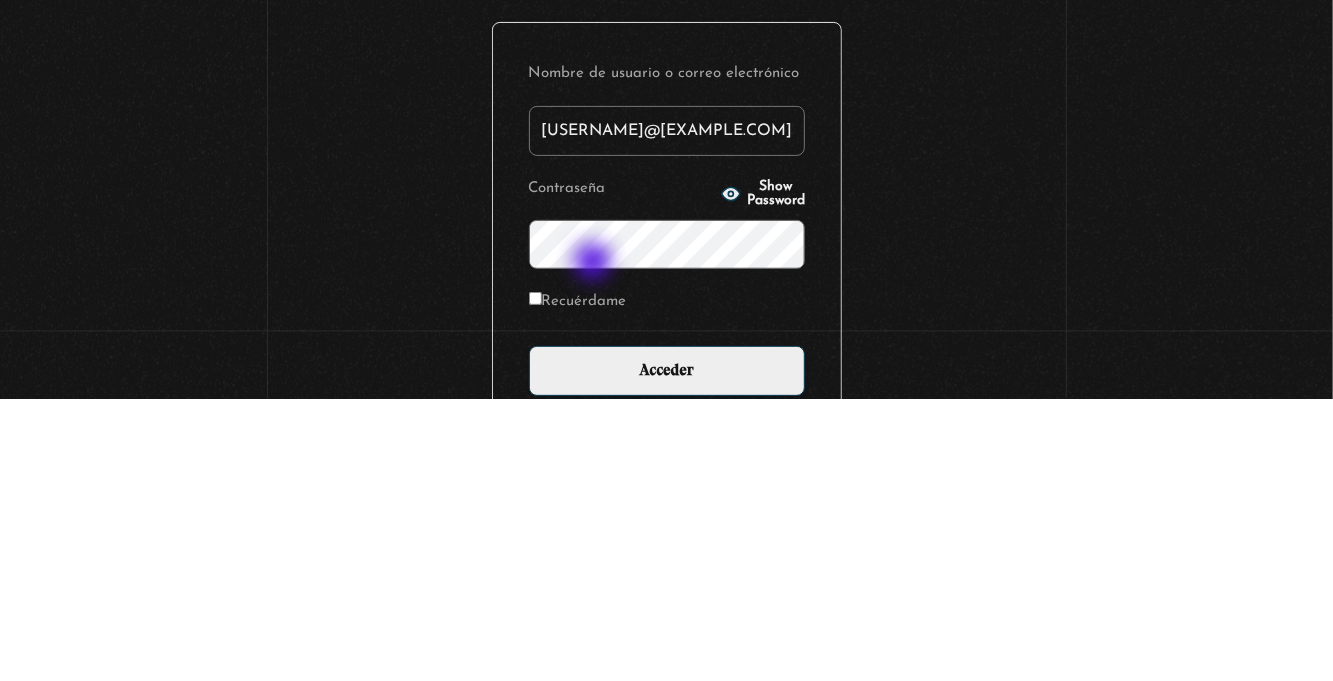 scroll, scrollTop: 0, scrollLeft: 0, axis: both 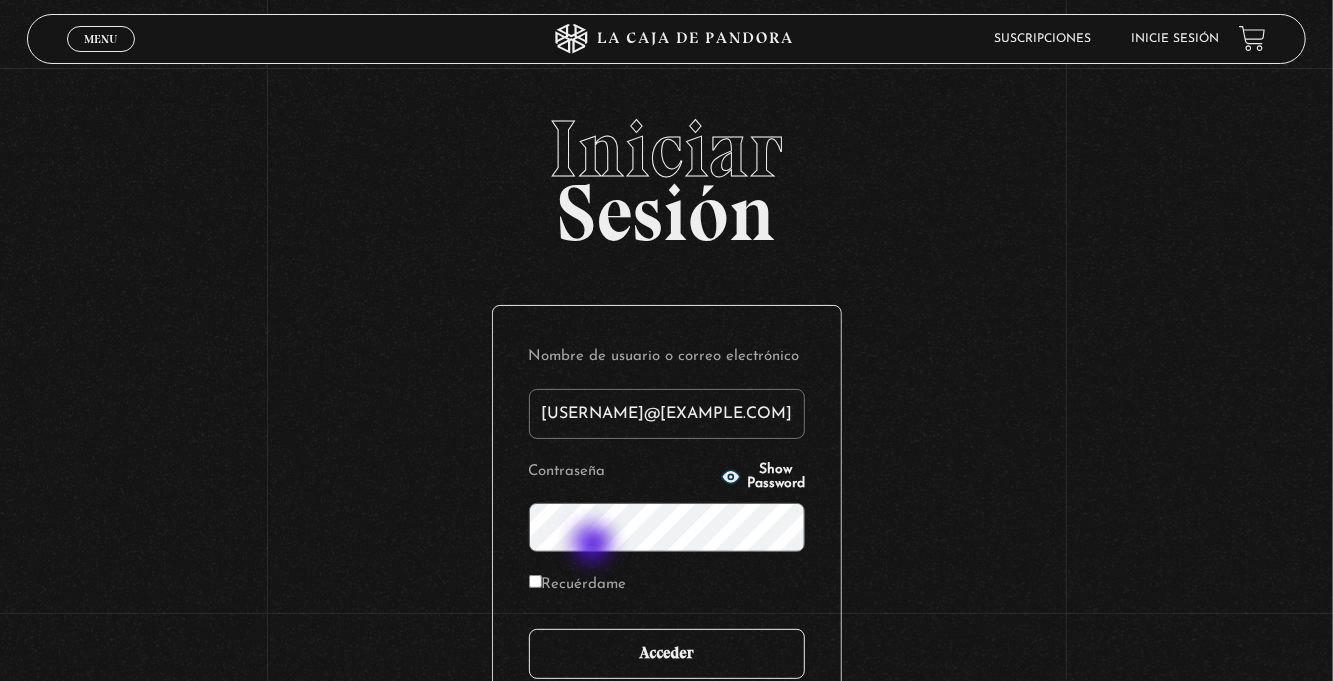 click on "Acceder" at bounding box center (667, 654) 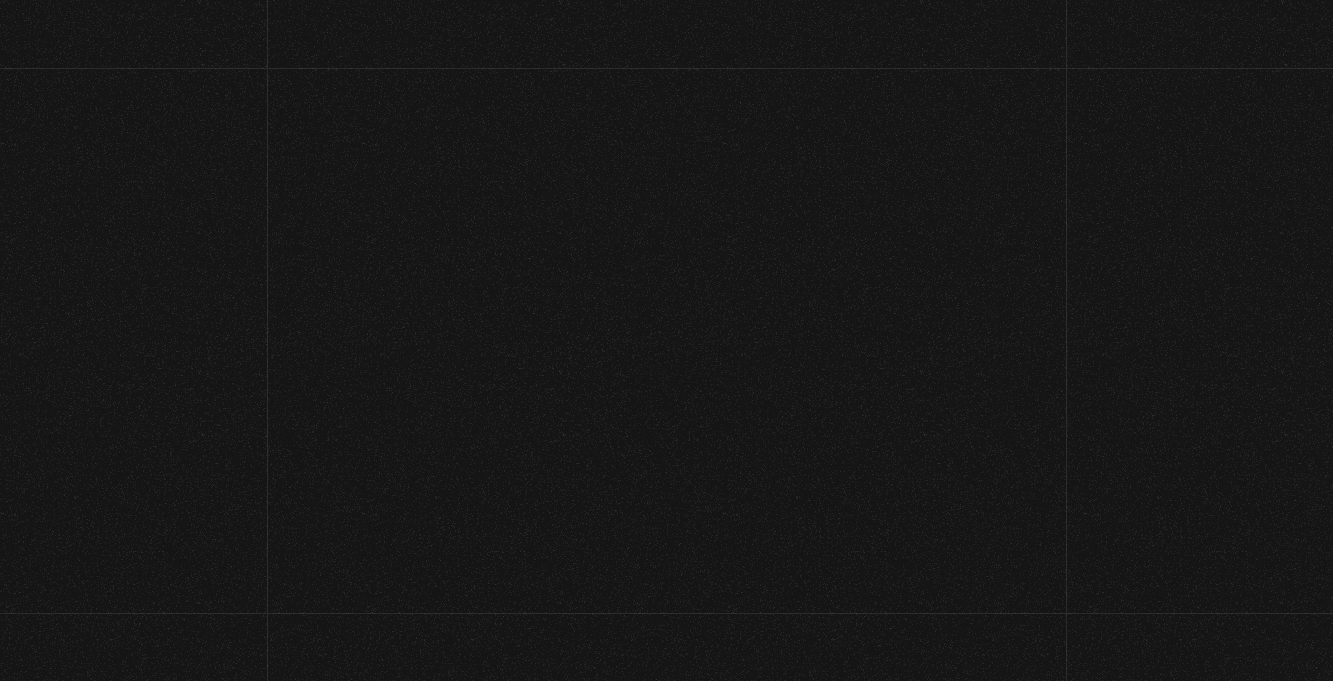 scroll, scrollTop: 0, scrollLeft: 0, axis: both 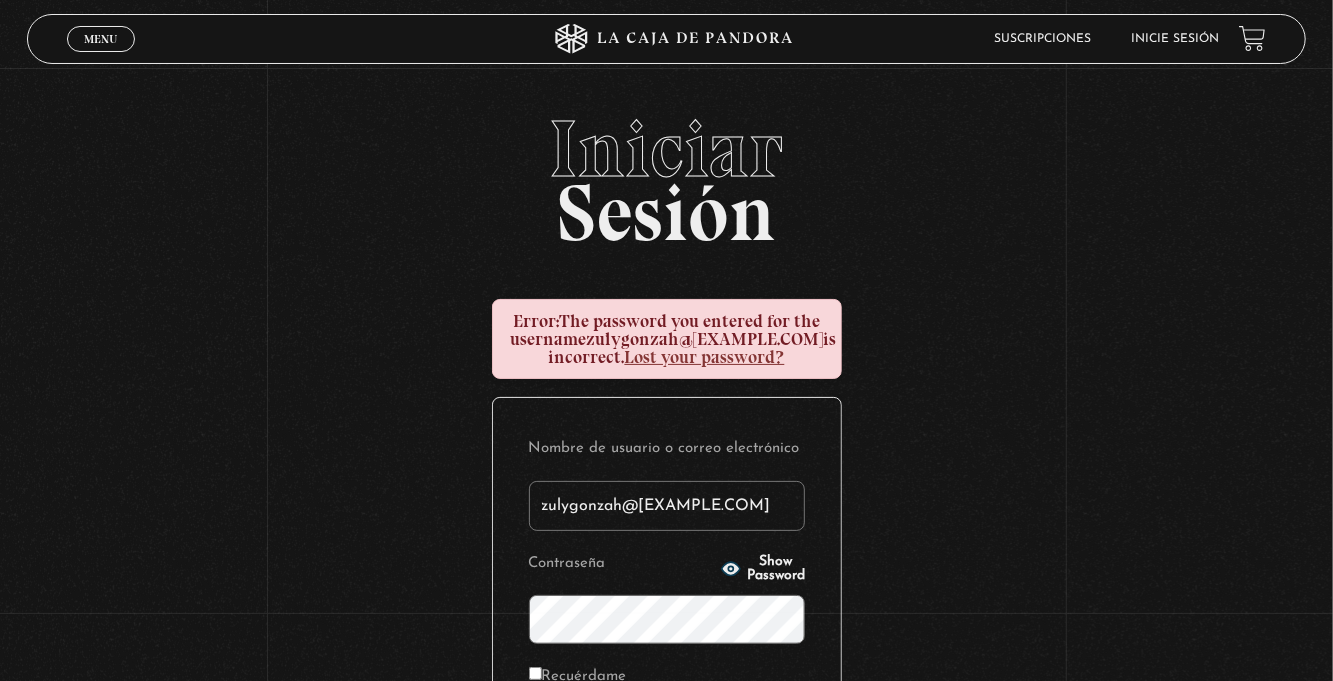 click on "[USERNAME]@[EXAMPLE.COM]" at bounding box center [667, 506] 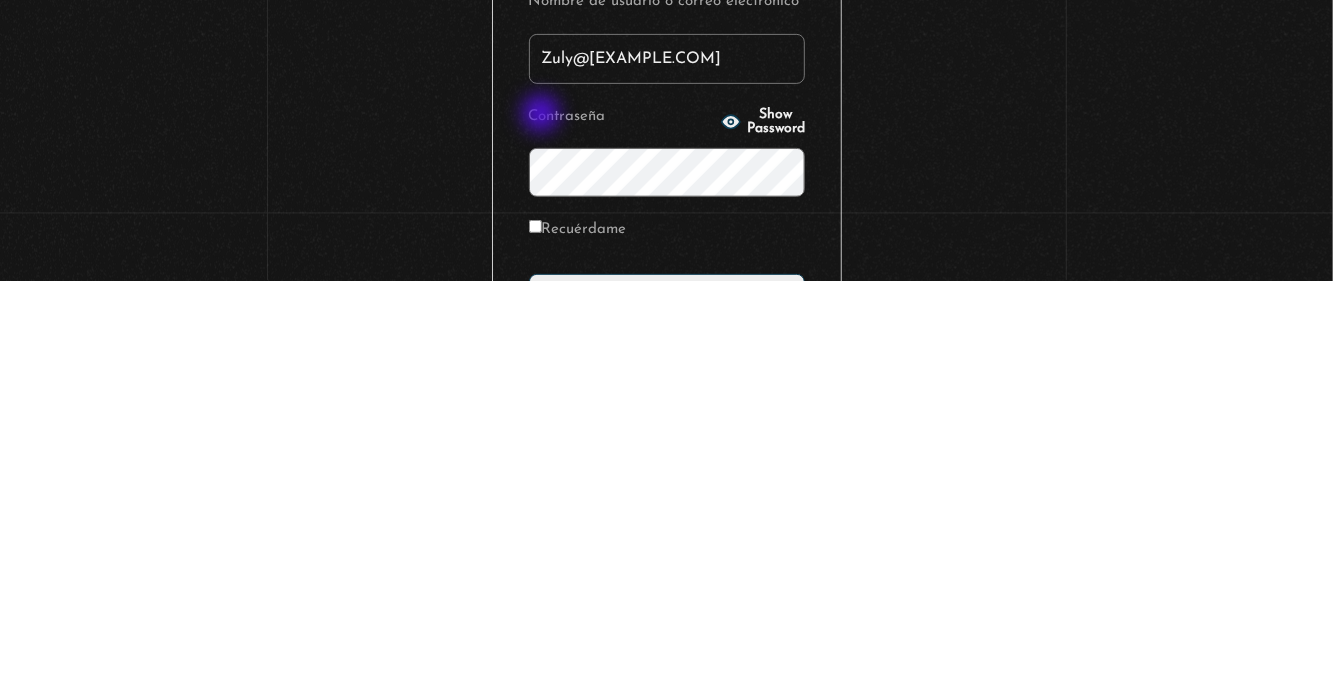 scroll, scrollTop: 47, scrollLeft: 0, axis: vertical 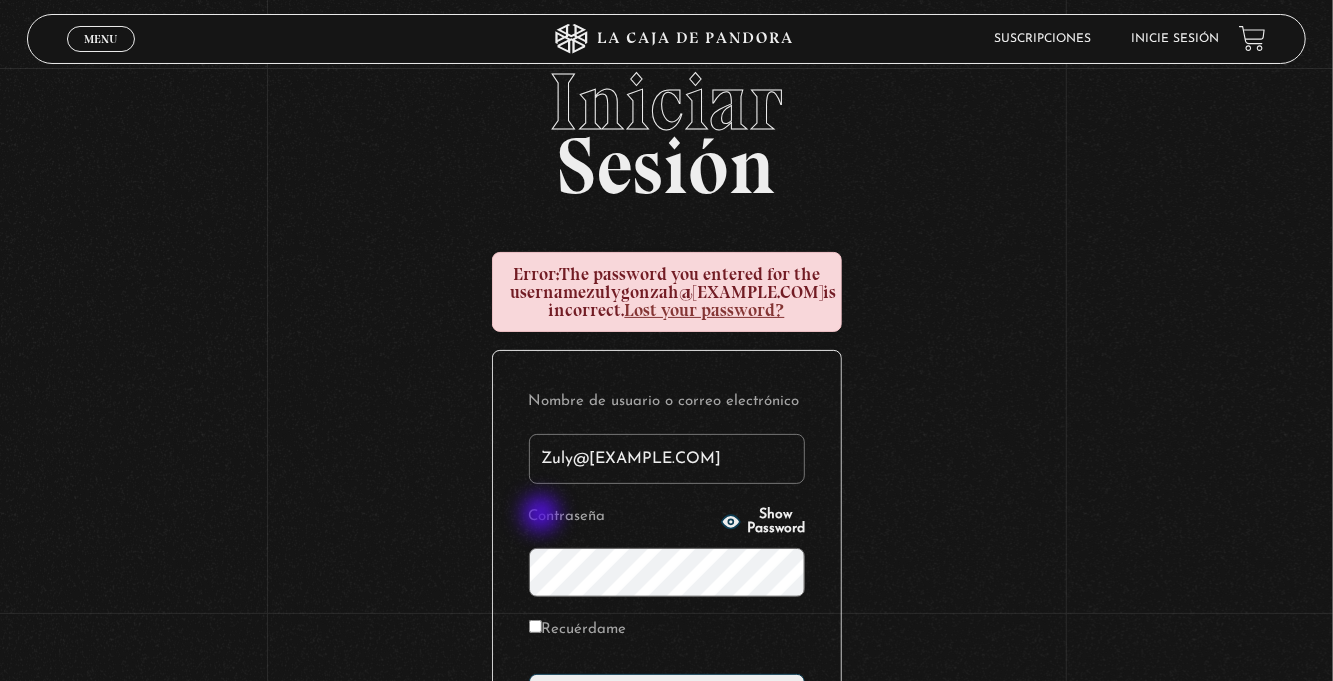 type on "Zuly@gmail.com" 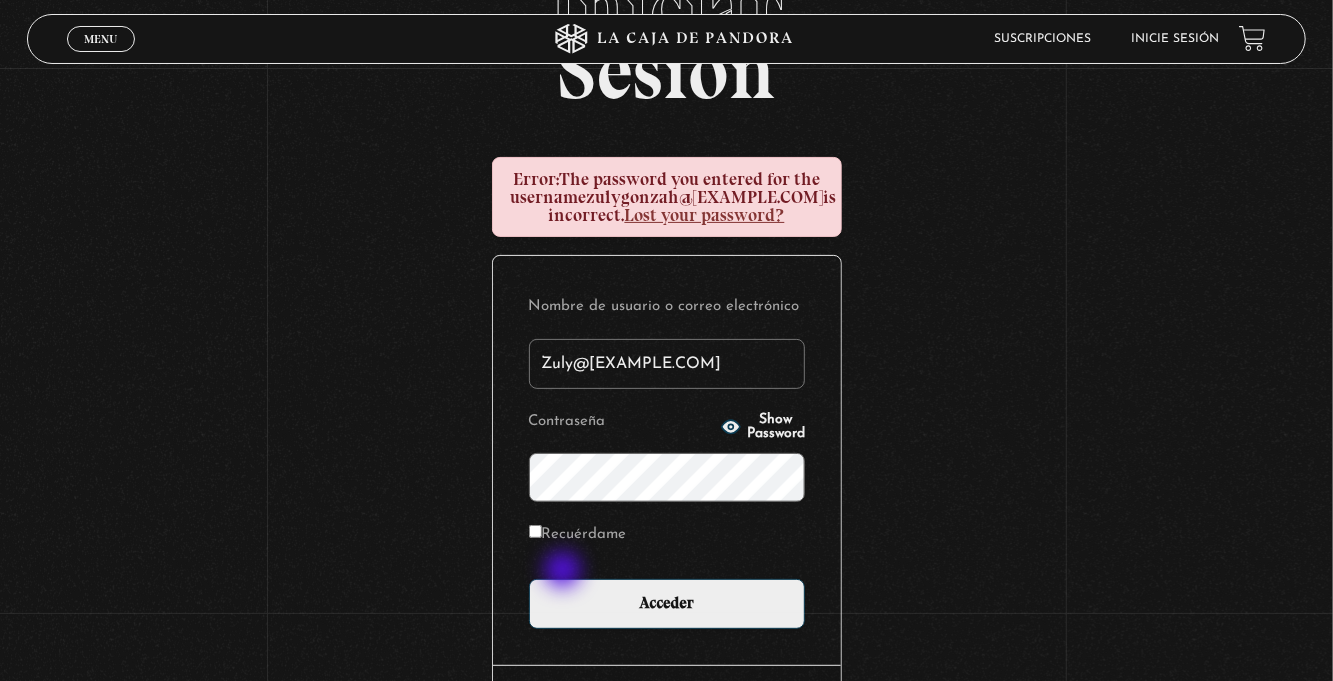 scroll, scrollTop: 146, scrollLeft: 0, axis: vertical 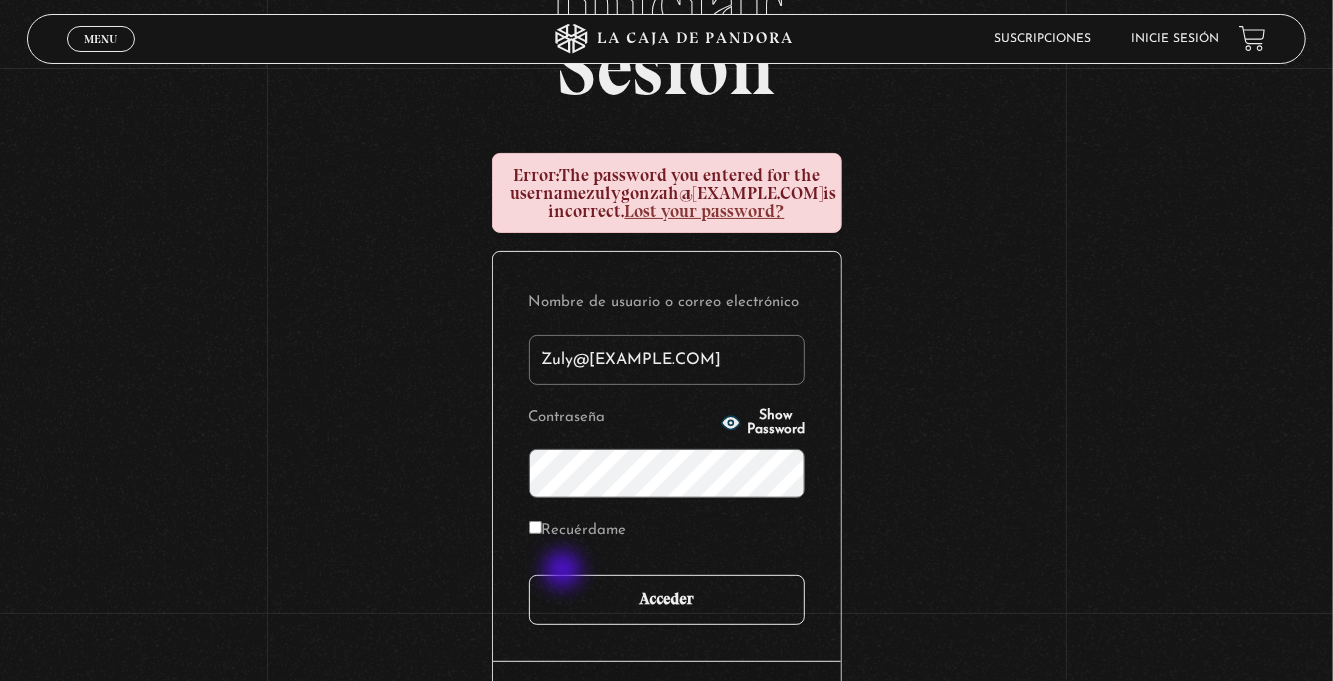 click on "Acceder" at bounding box center (667, 600) 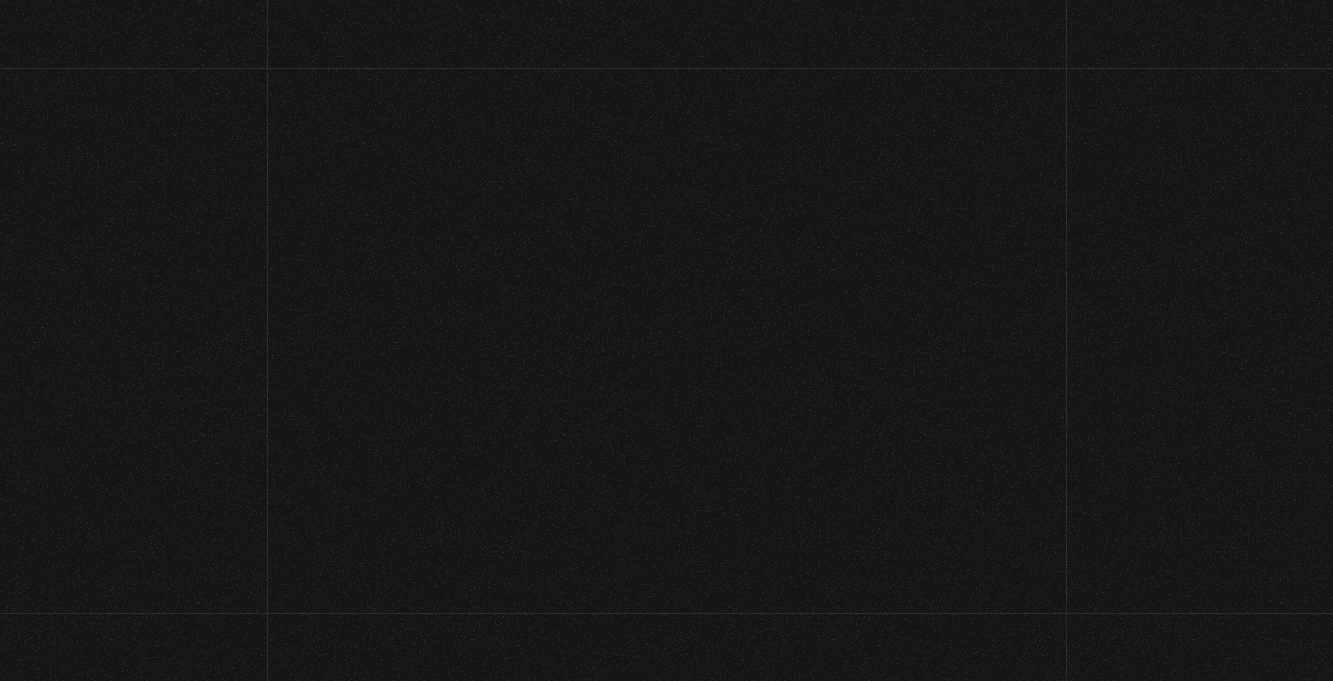 scroll, scrollTop: 0, scrollLeft: 0, axis: both 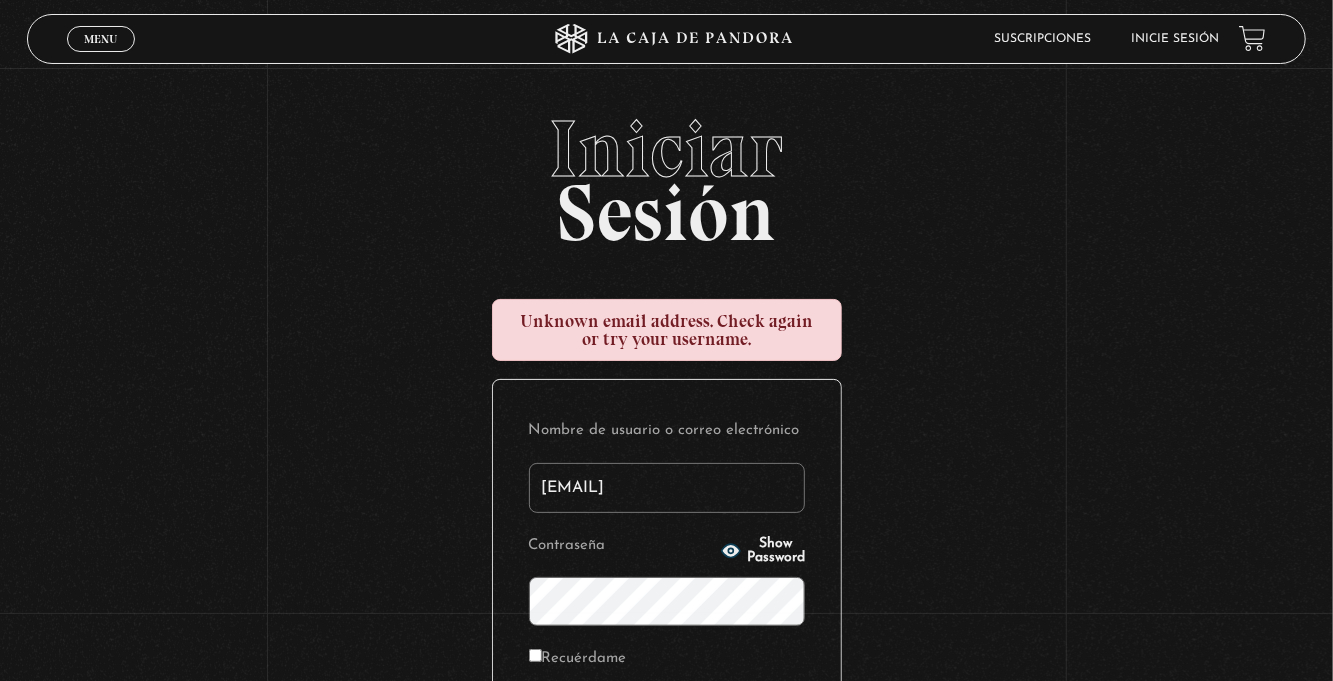 click on "Zuly@gmail.com" at bounding box center (667, 488) 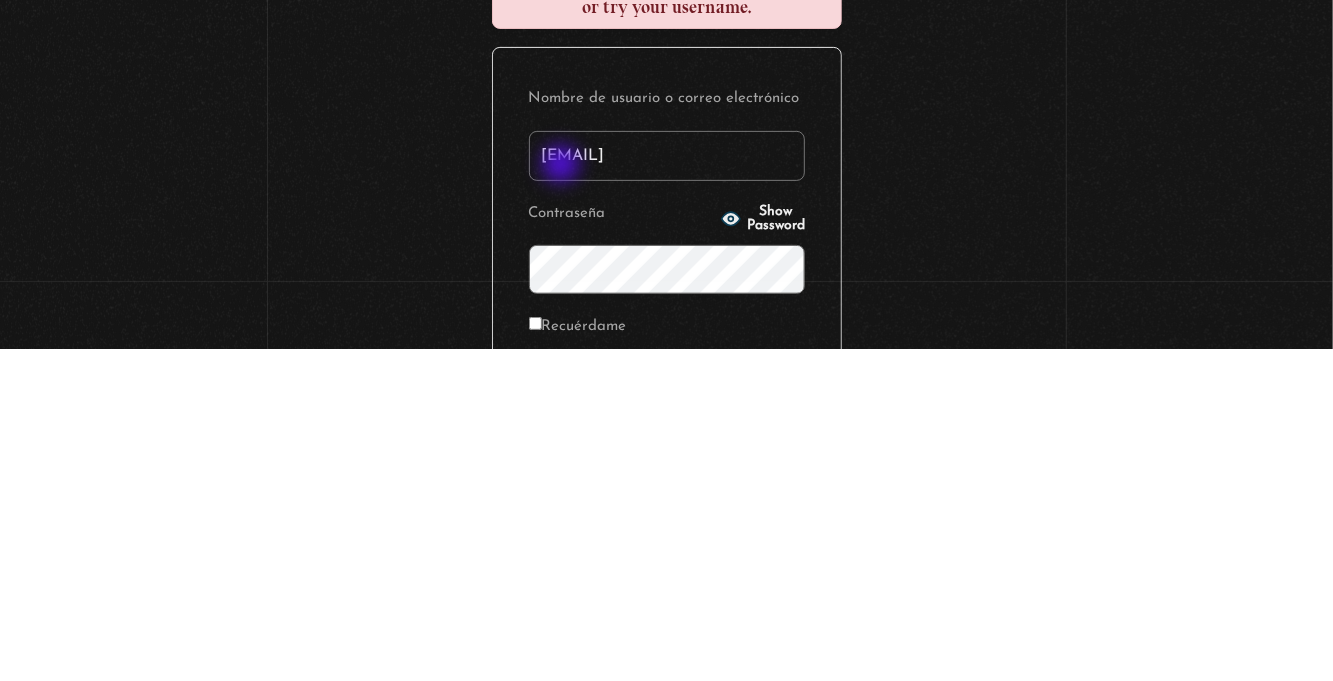 click on "Zuly@gmail.com" at bounding box center [667, 488] 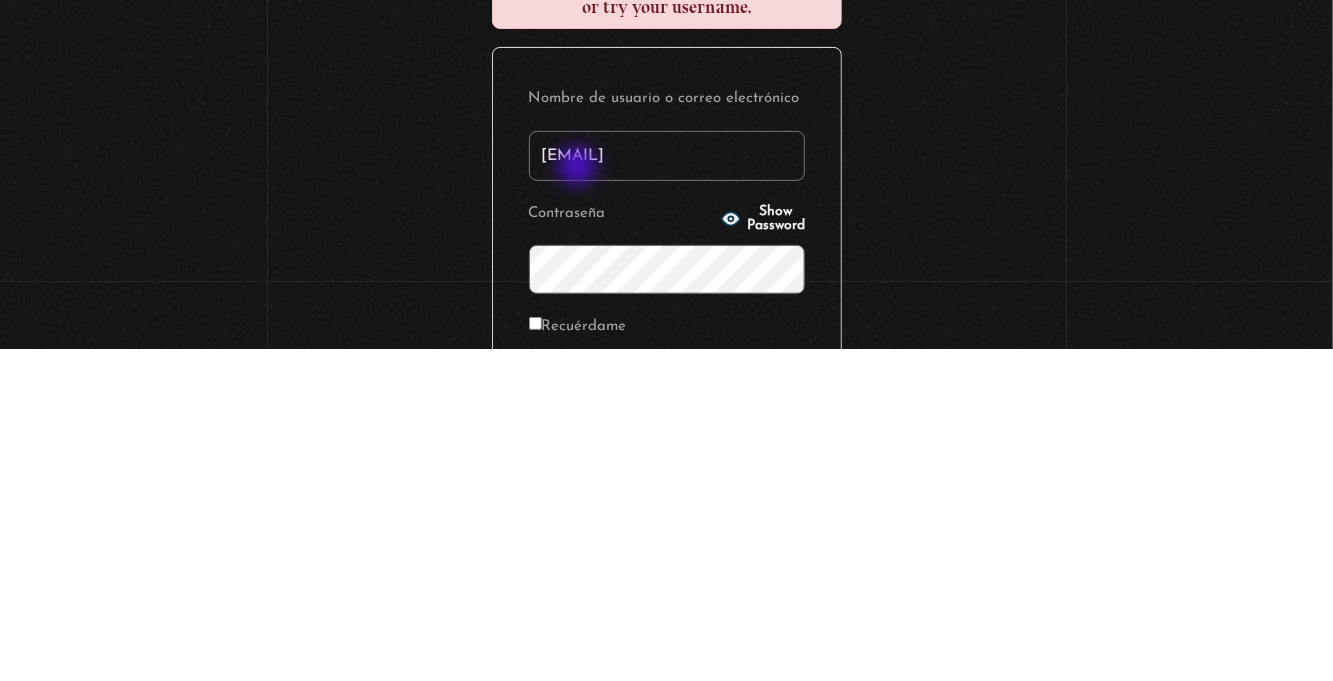 type on "Zulygonzah@gmail.com" 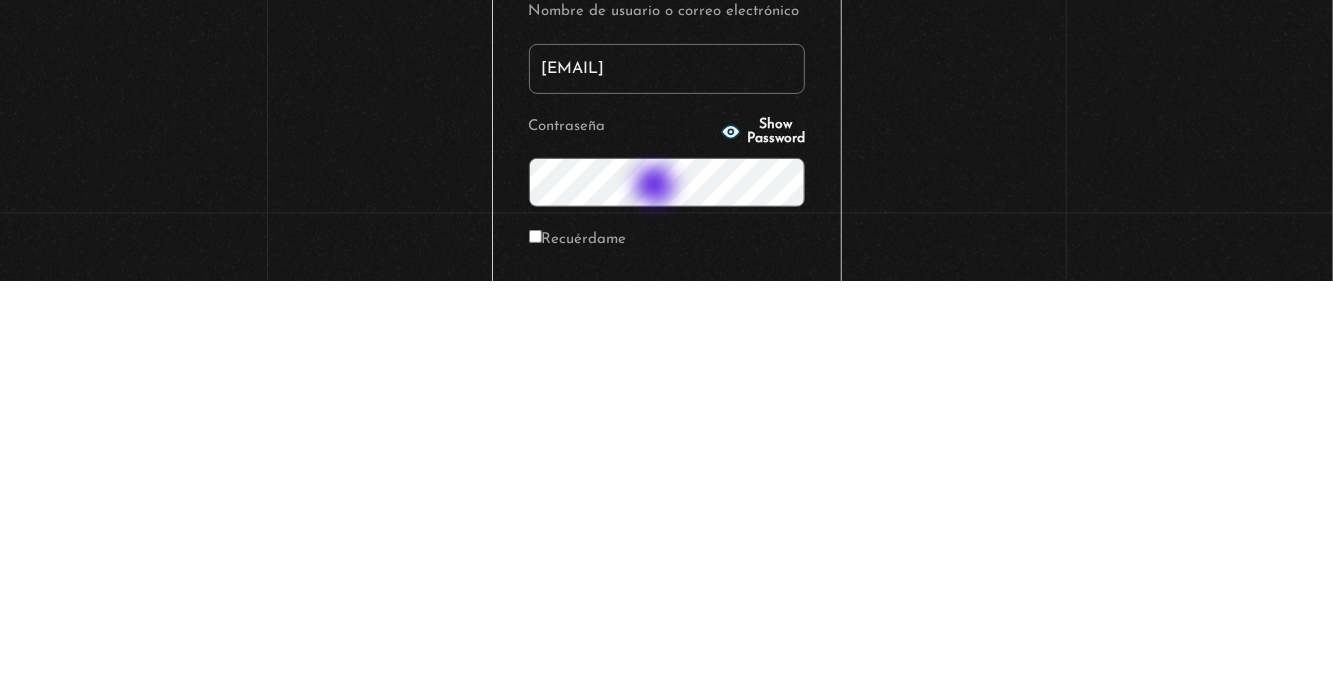 scroll, scrollTop: 69, scrollLeft: 0, axis: vertical 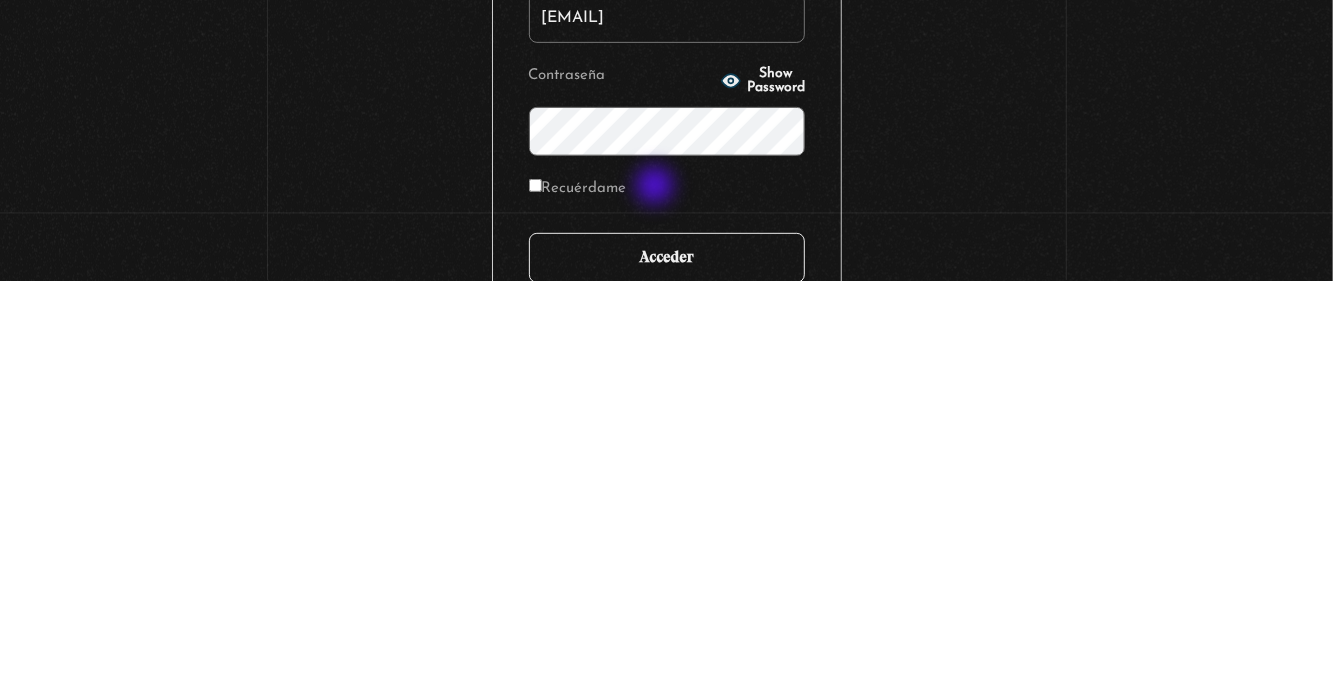 click on "Acceder" at bounding box center (667, 659) 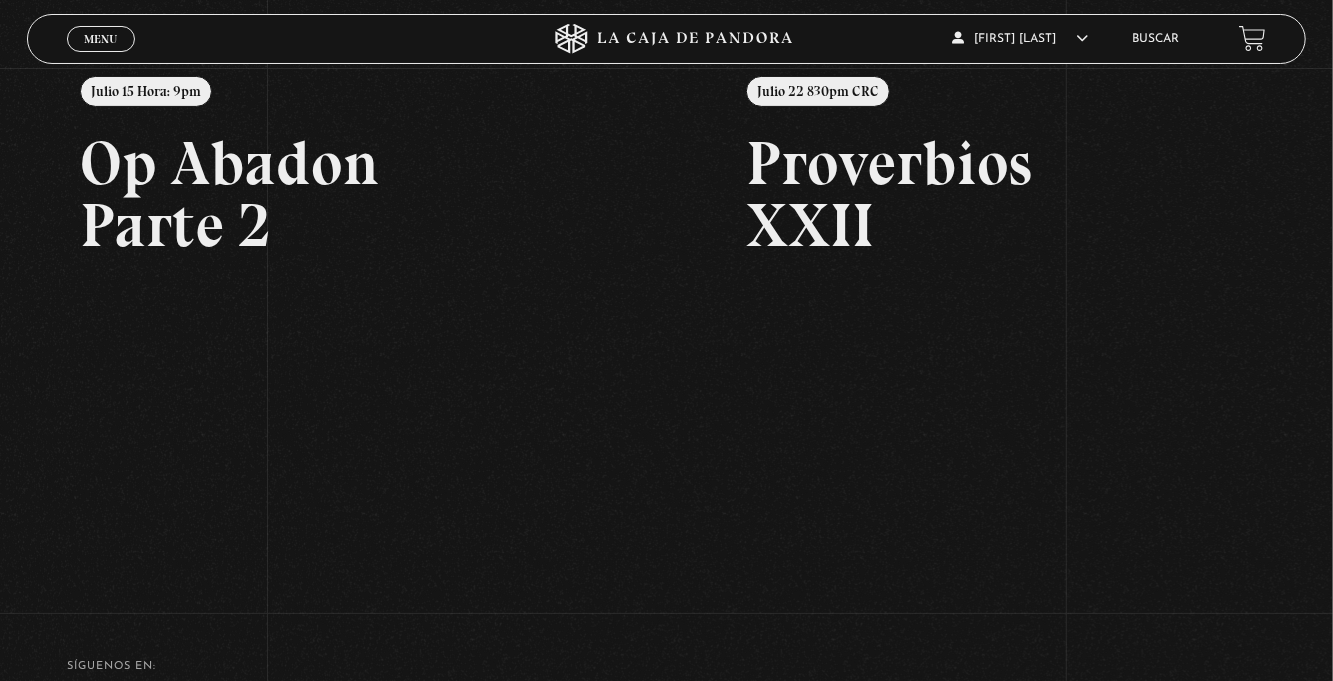 scroll, scrollTop: 262, scrollLeft: 0, axis: vertical 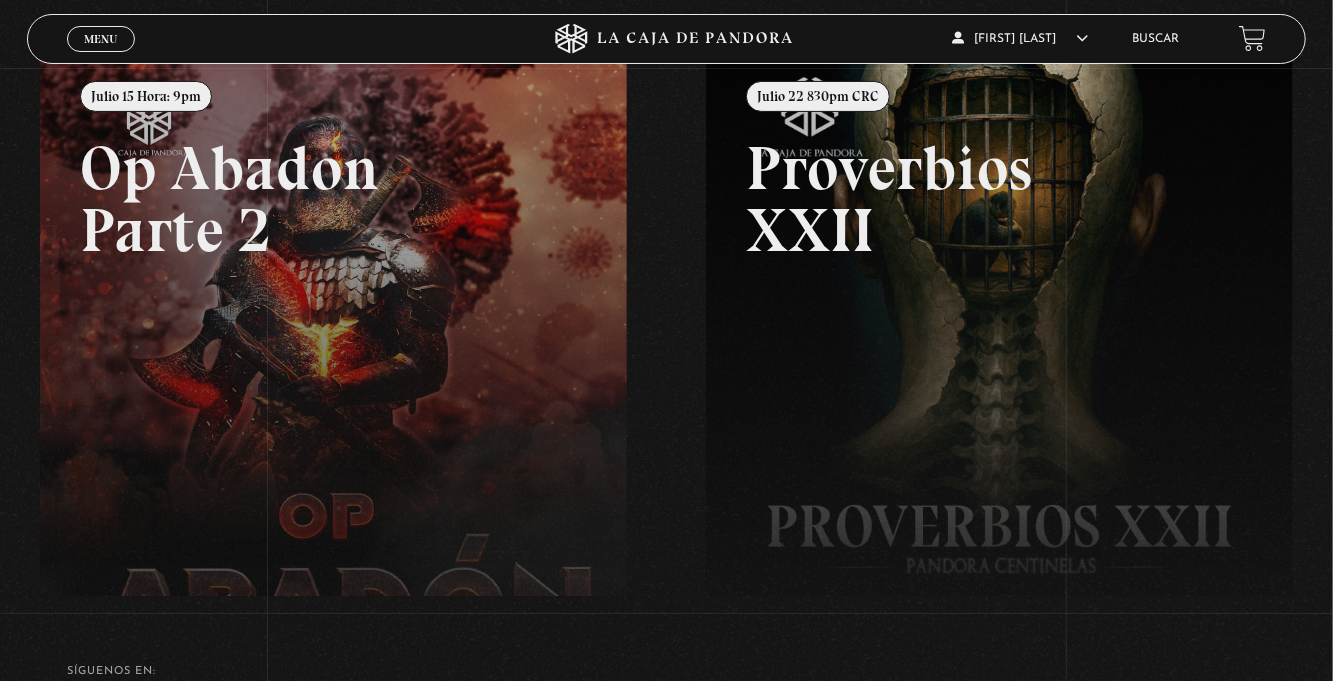 click on "Buscar" at bounding box center [1155, 39] 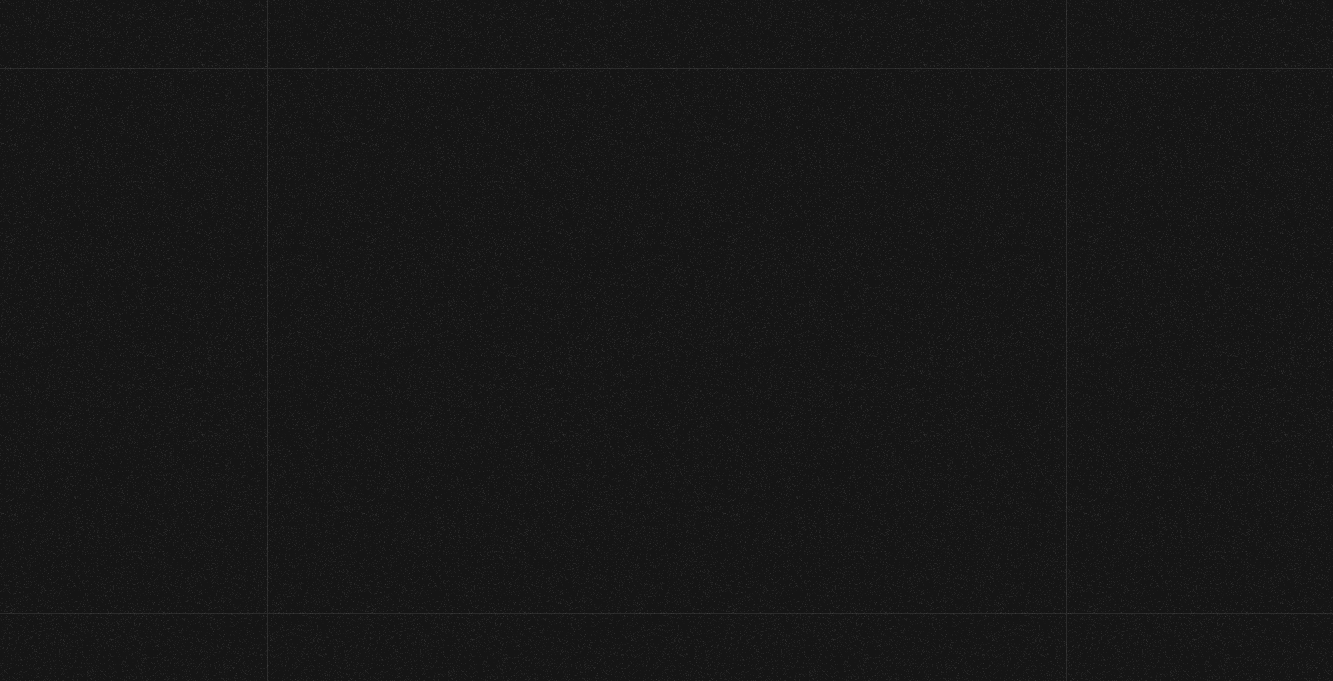 scroll, scrollTop: 0, scrollLeft: 0, axis: both 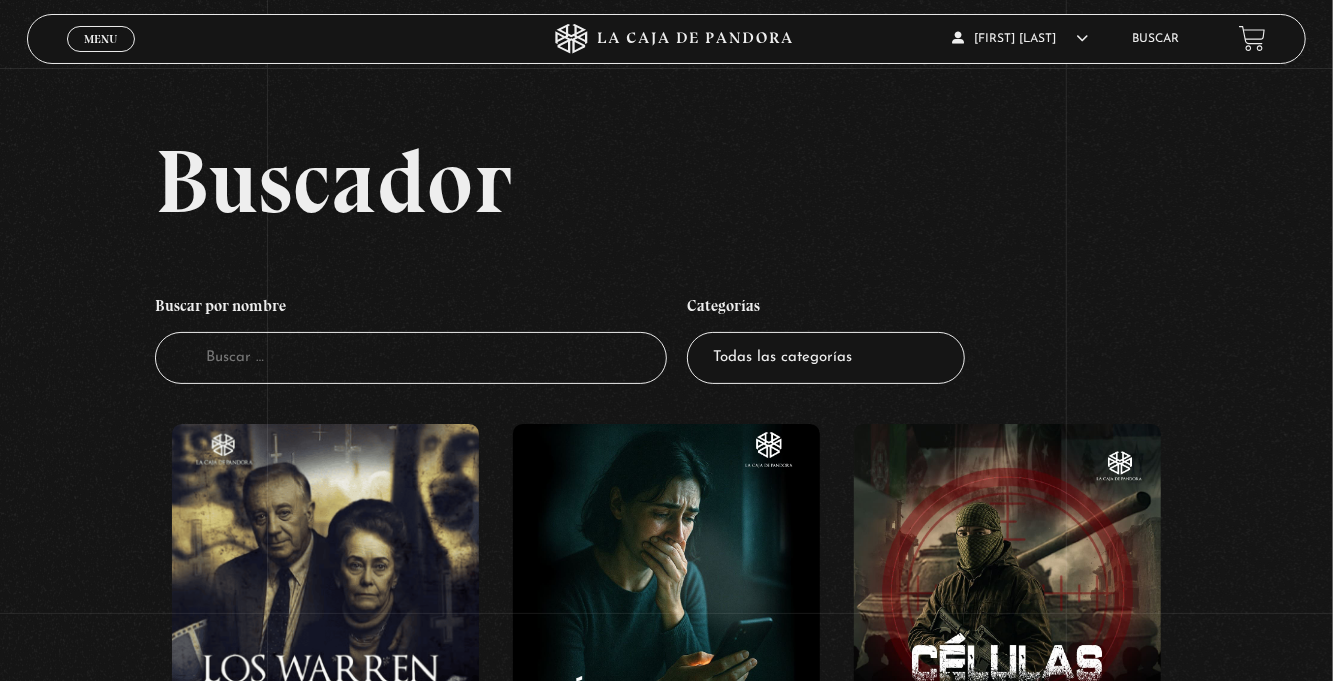click on "Buscador" at bounding box center [411, 358] 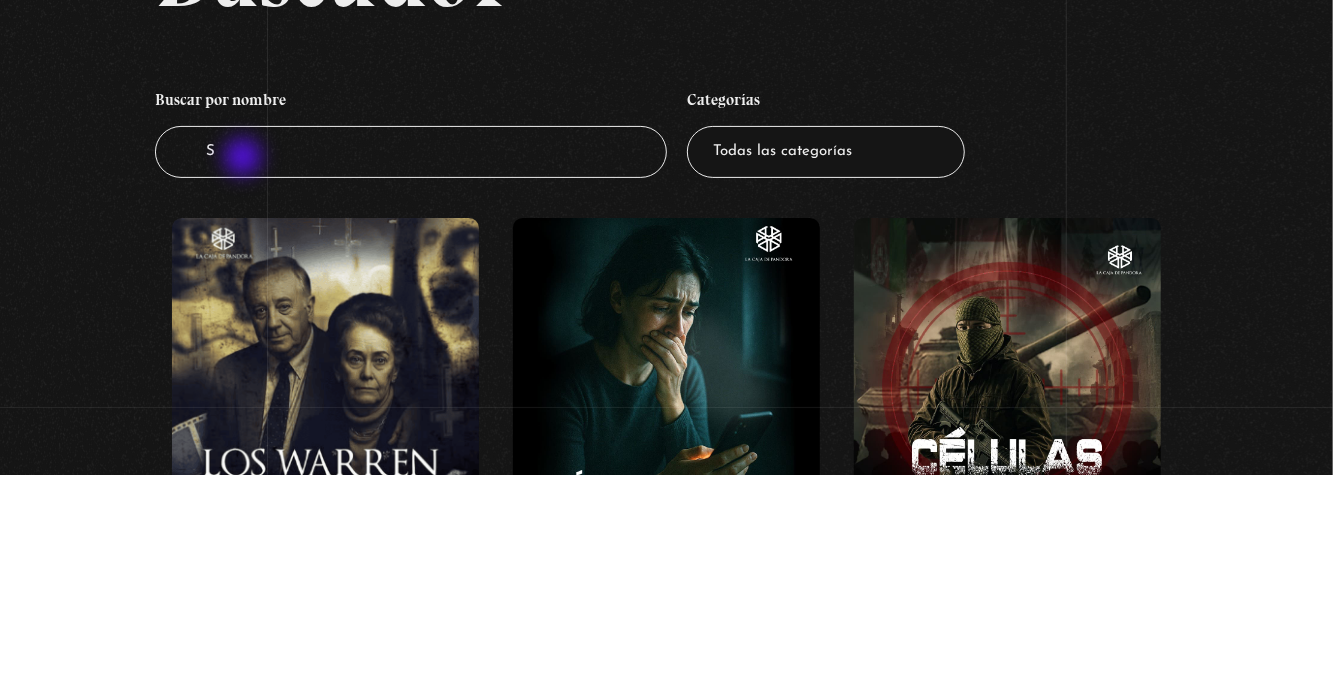 type on "Ss" 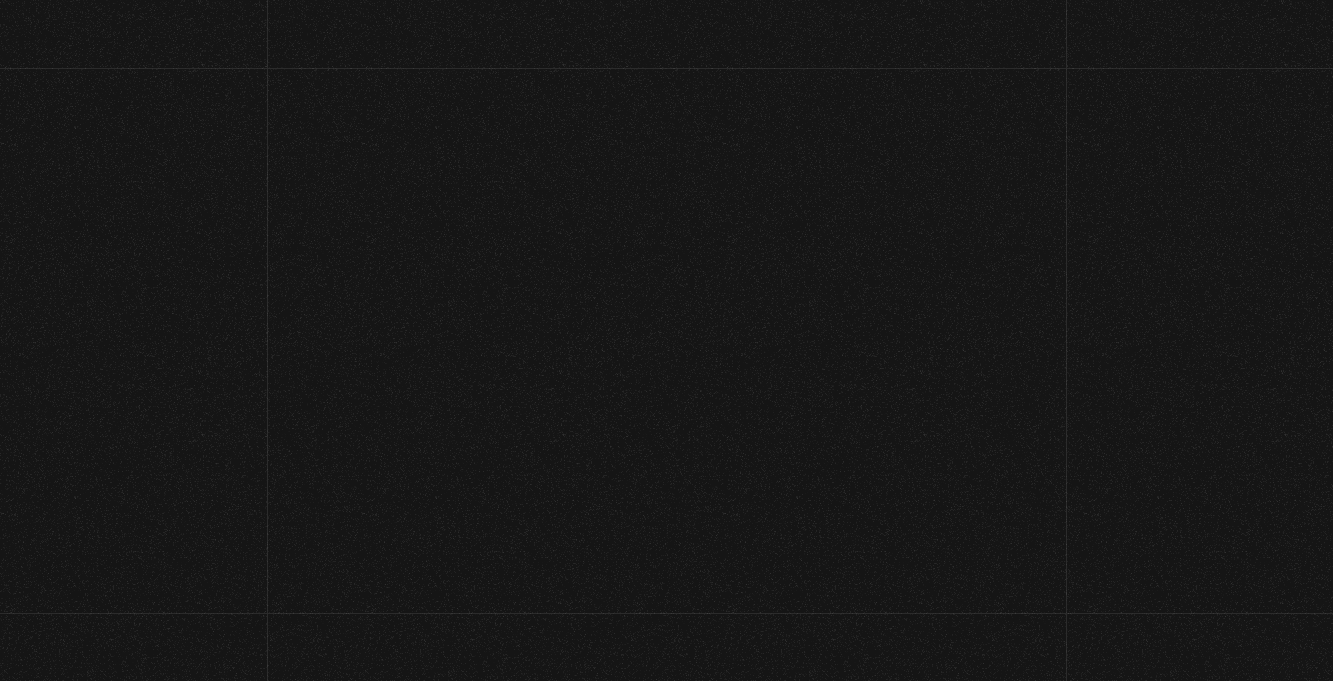 scroll, scrollTop: 0, scrollLeft: 0, axis: both 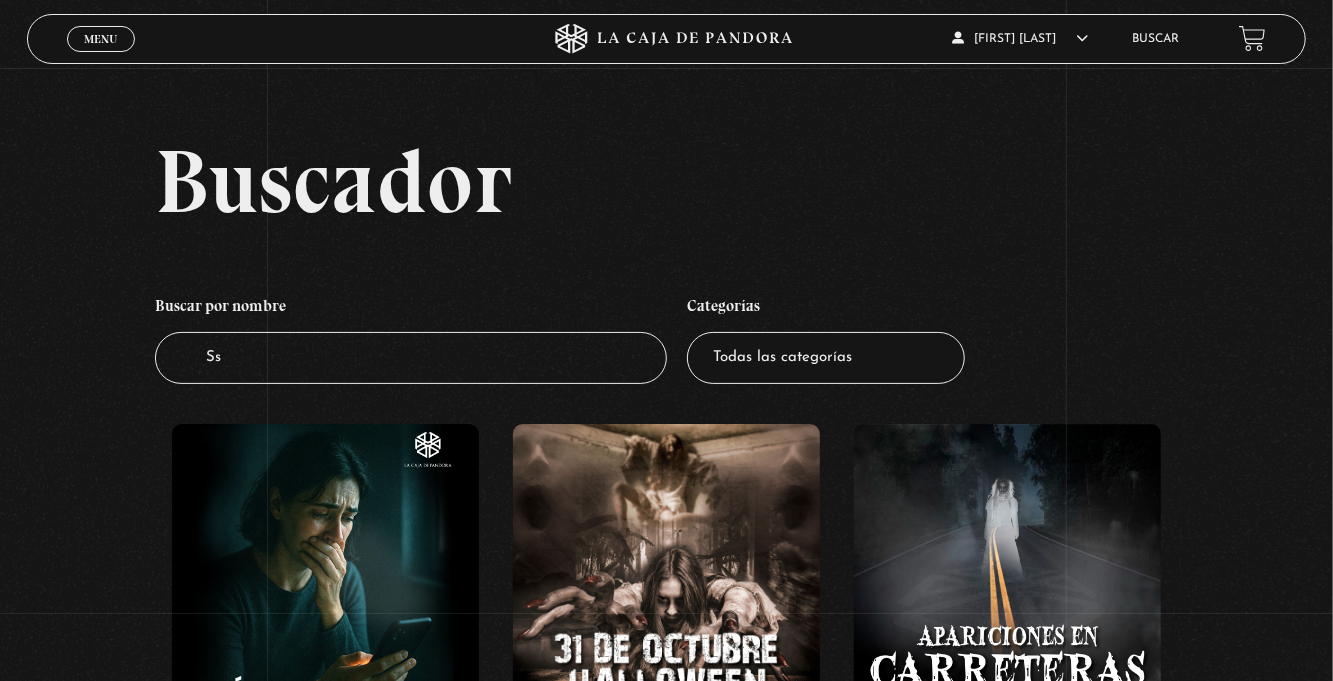click on "Ss" at bounding box center [411, 358] 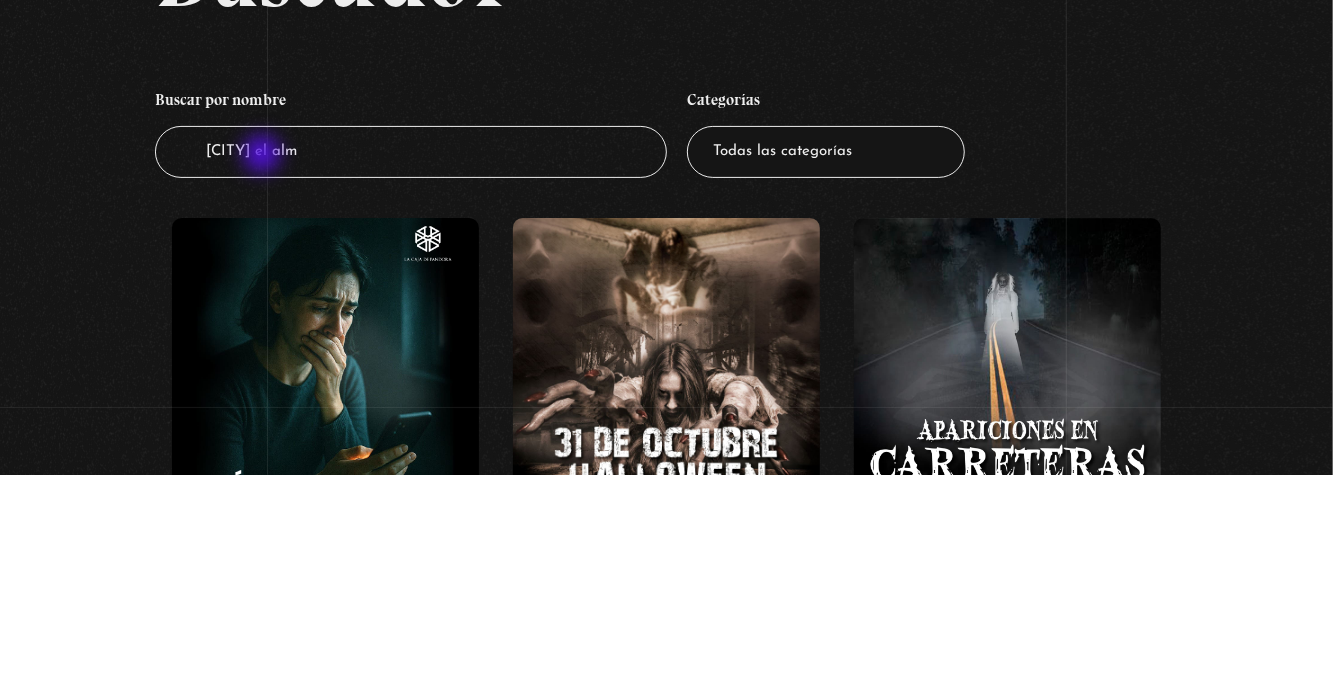 type on "Sanar el alma" 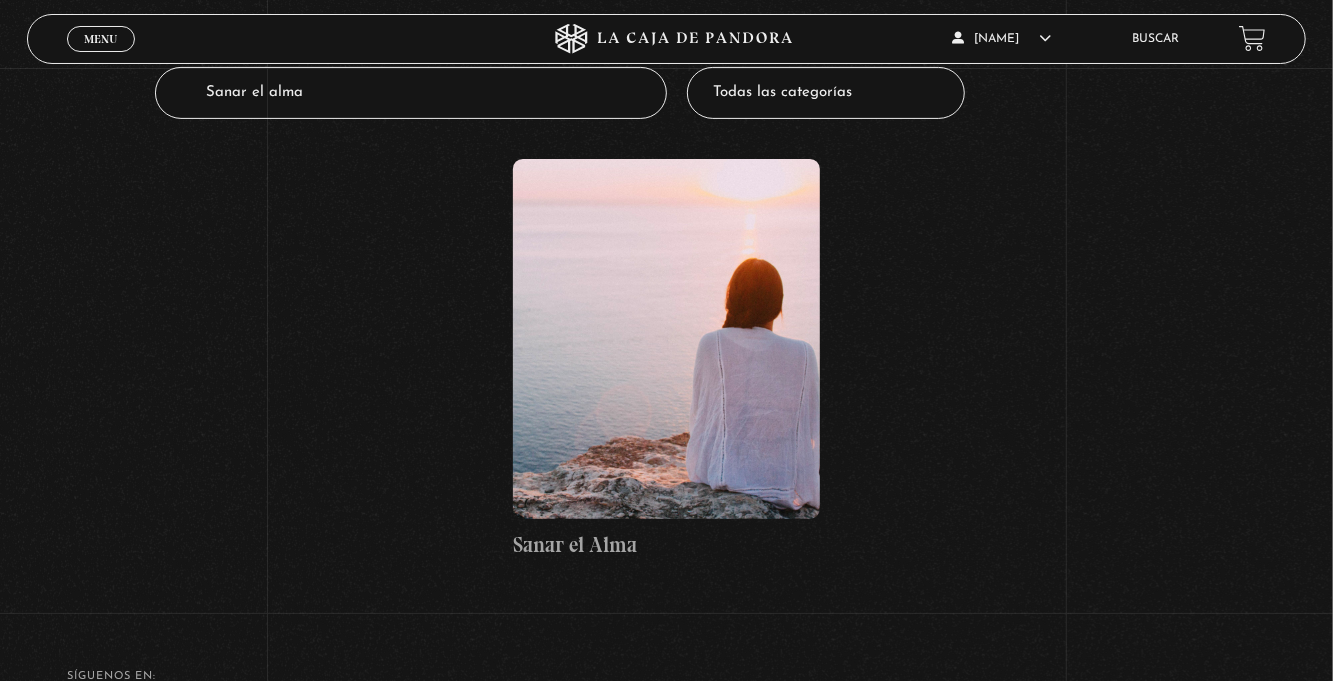 scroll, scrollTop: 258, scrollLeft: 0, axis: vertical 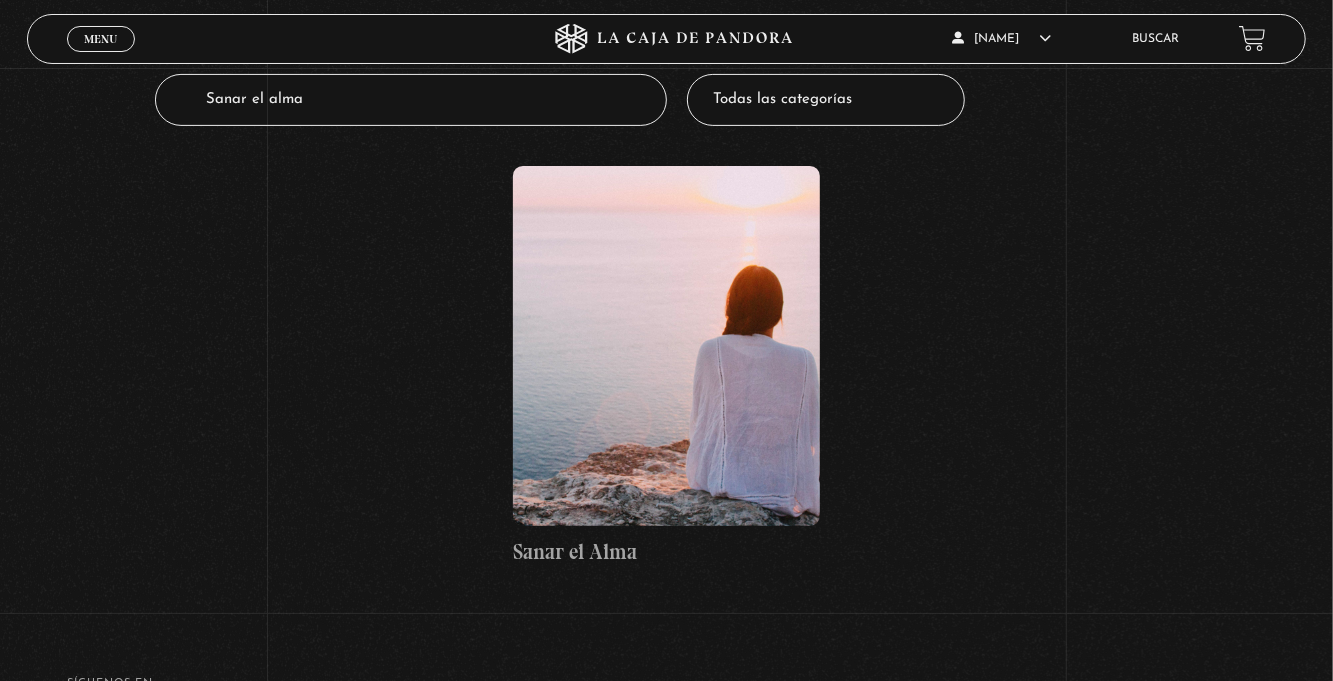 click at bounding box center [666, 346] 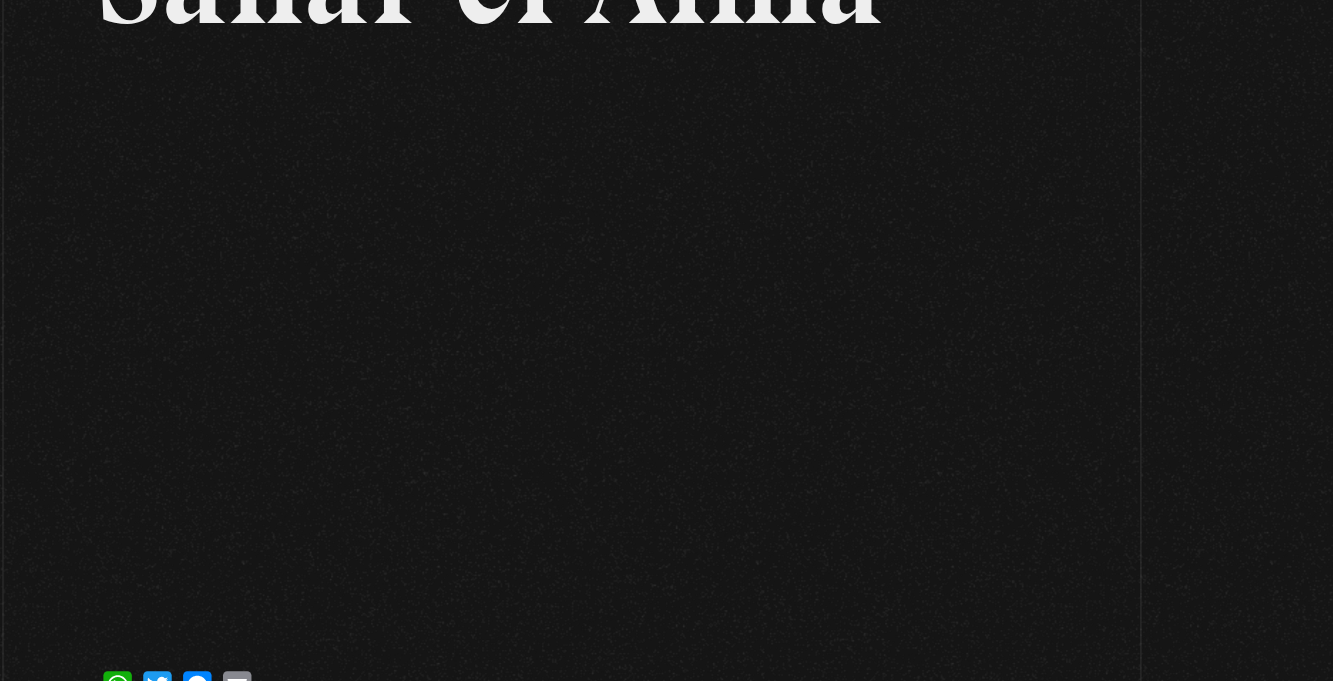 scroll, scrollTop: 134, scrollLeft: 0, axis: vertical 